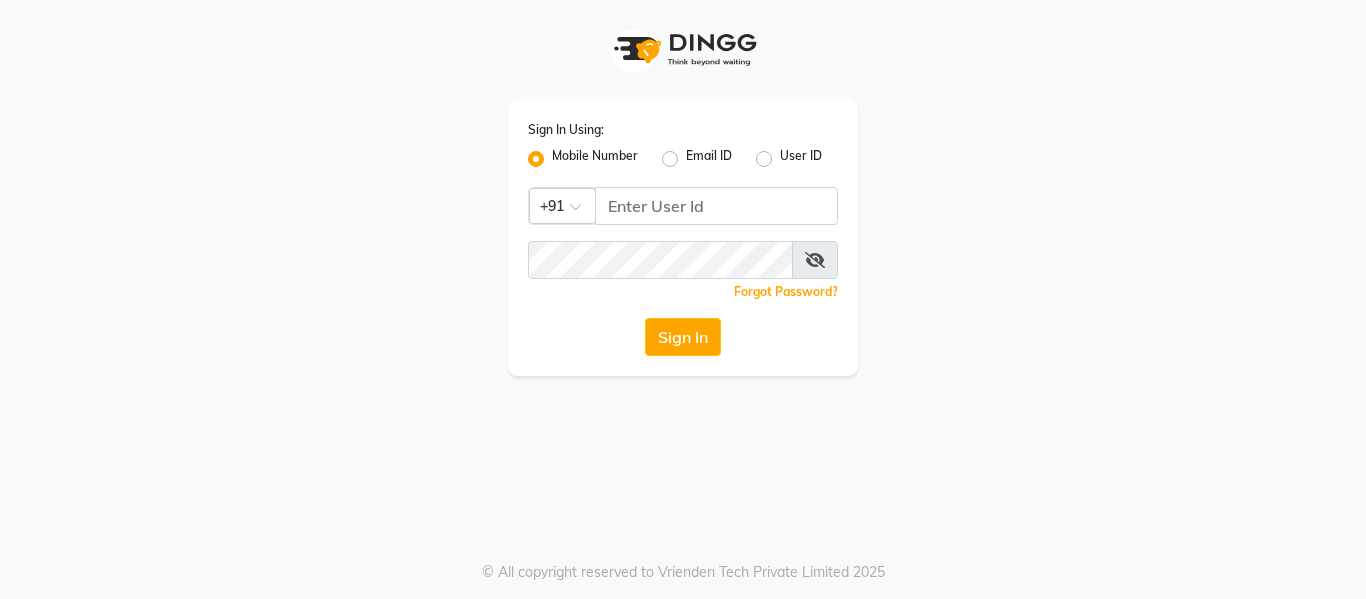 scroll, scrollTop: 0, scrollLeft: 0, axis: both 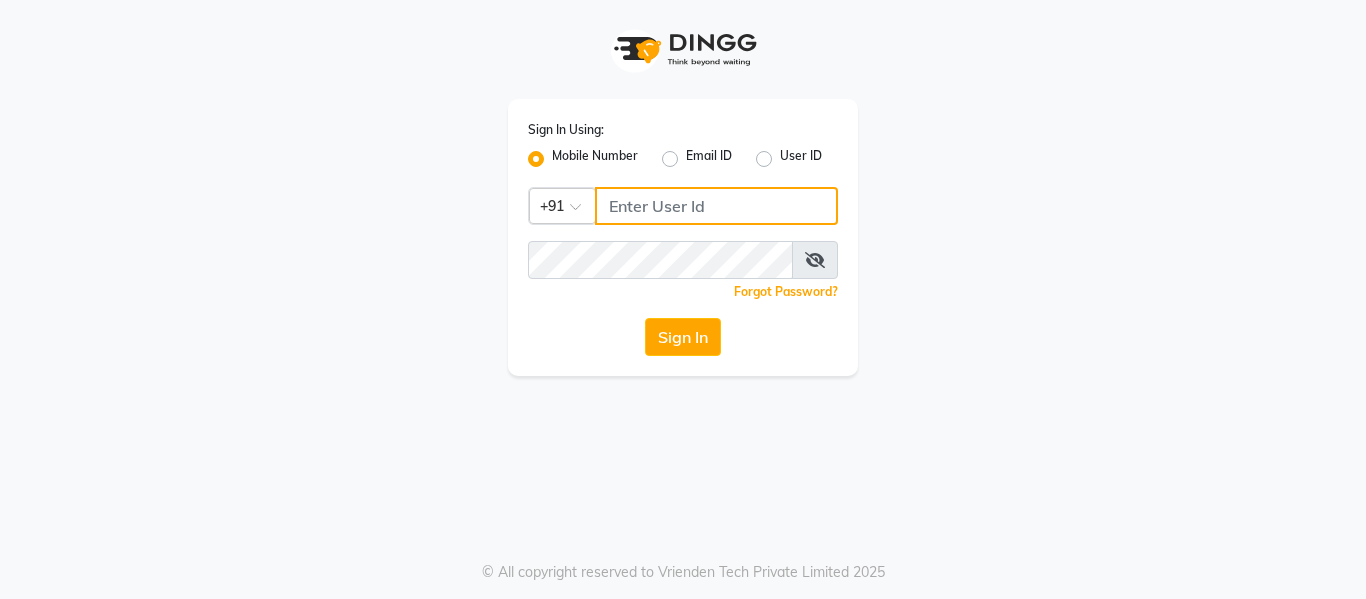 click 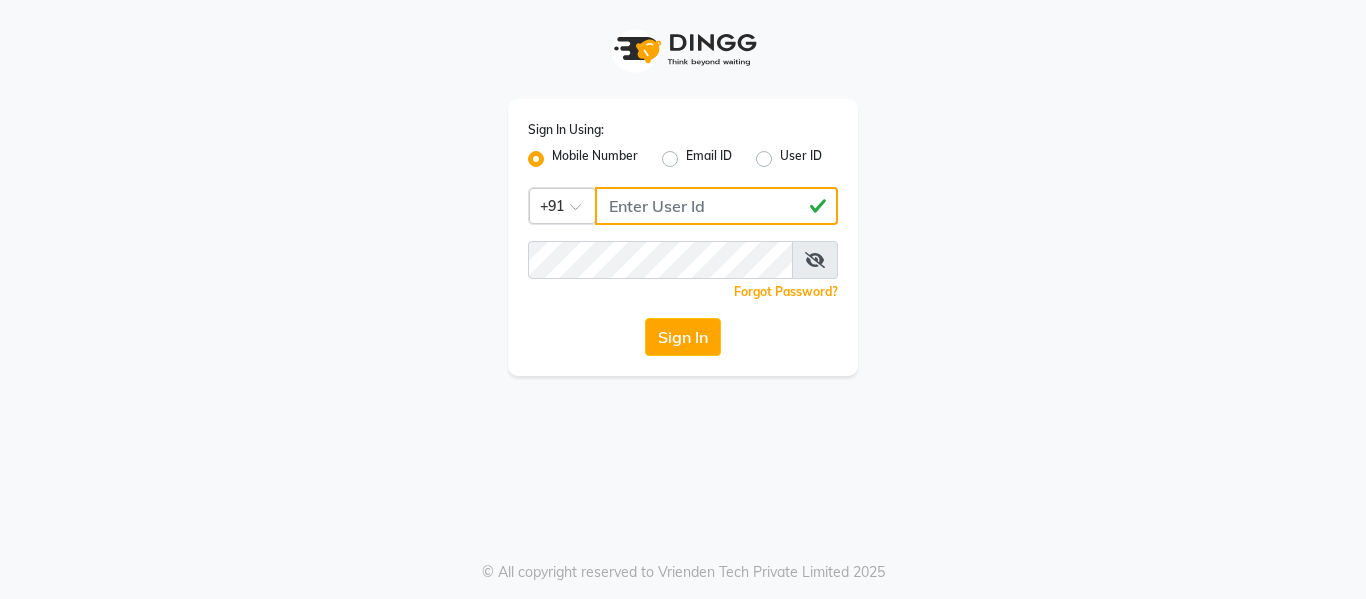 type on "[PHONE]" 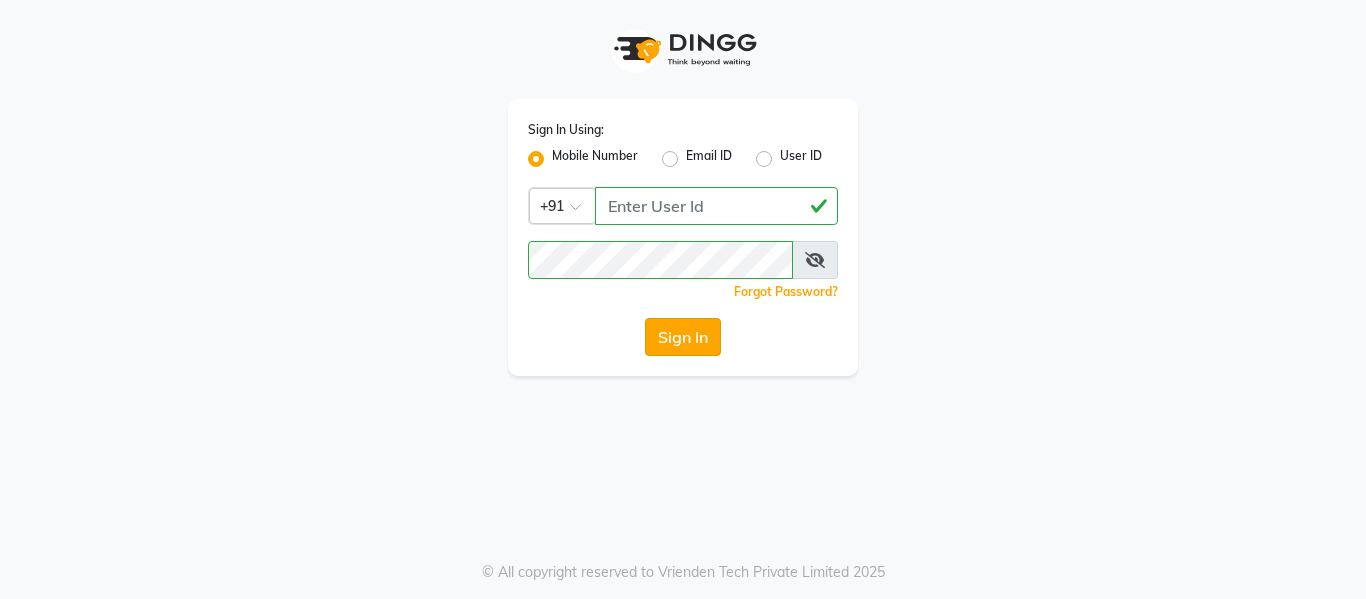 click on "Sign In" 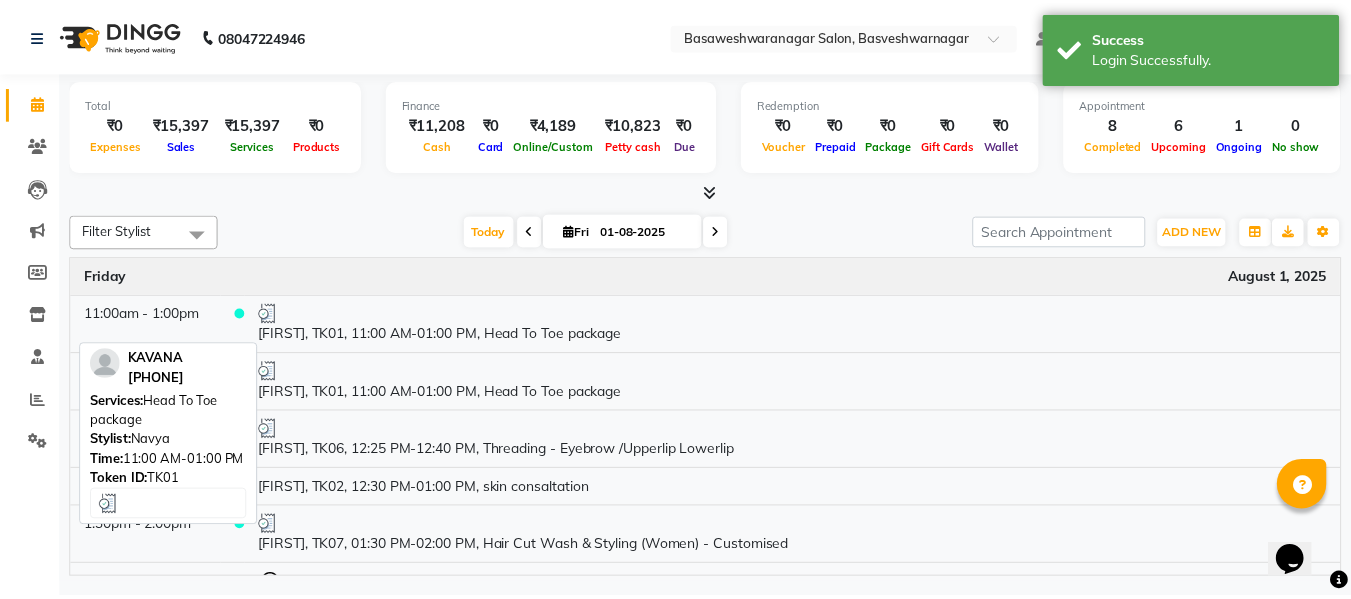 scroll, scrollTop: 0, scrollLeft: 0, axis: both 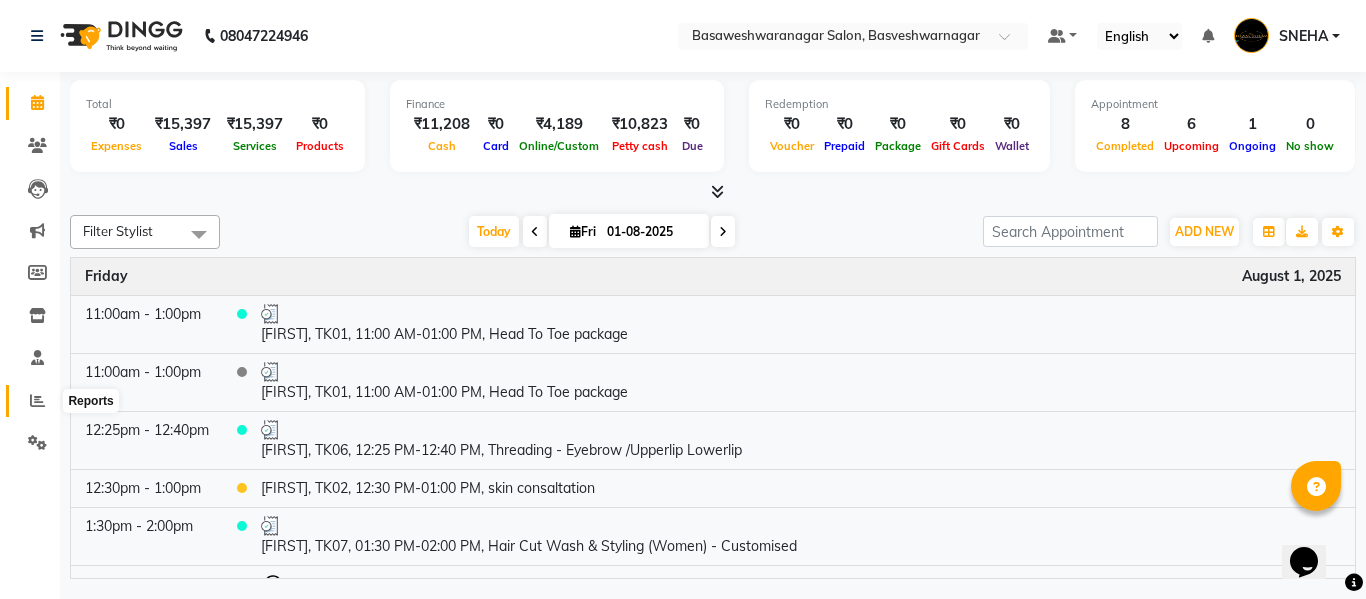 click 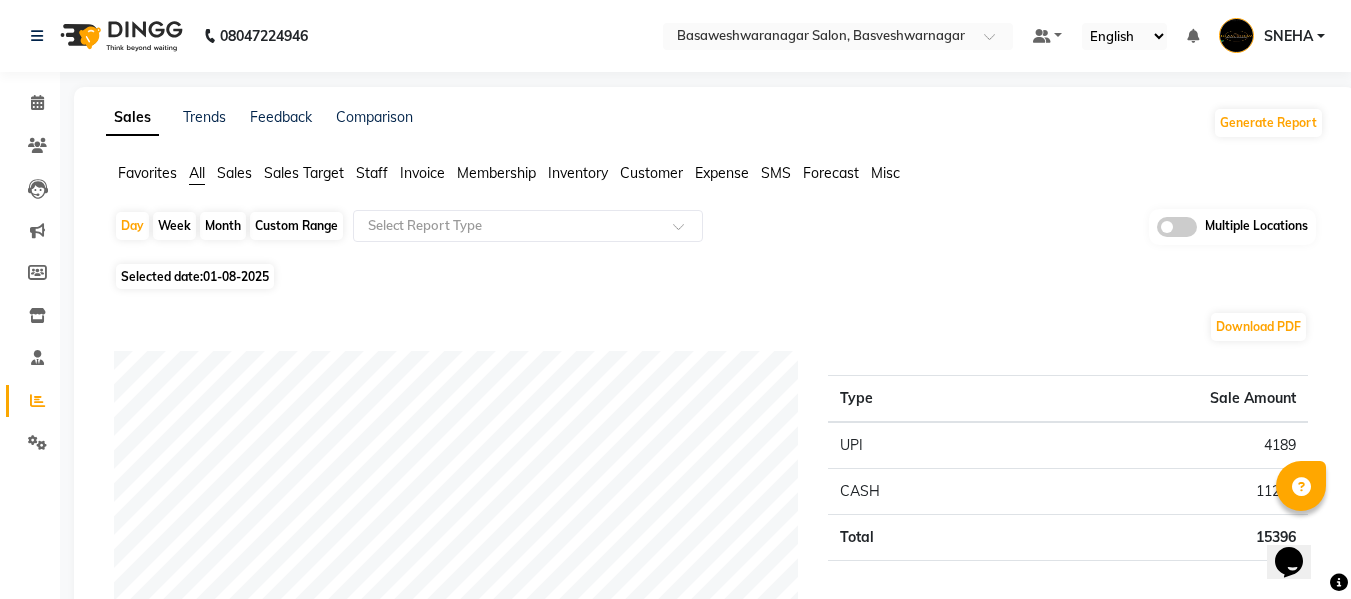 click 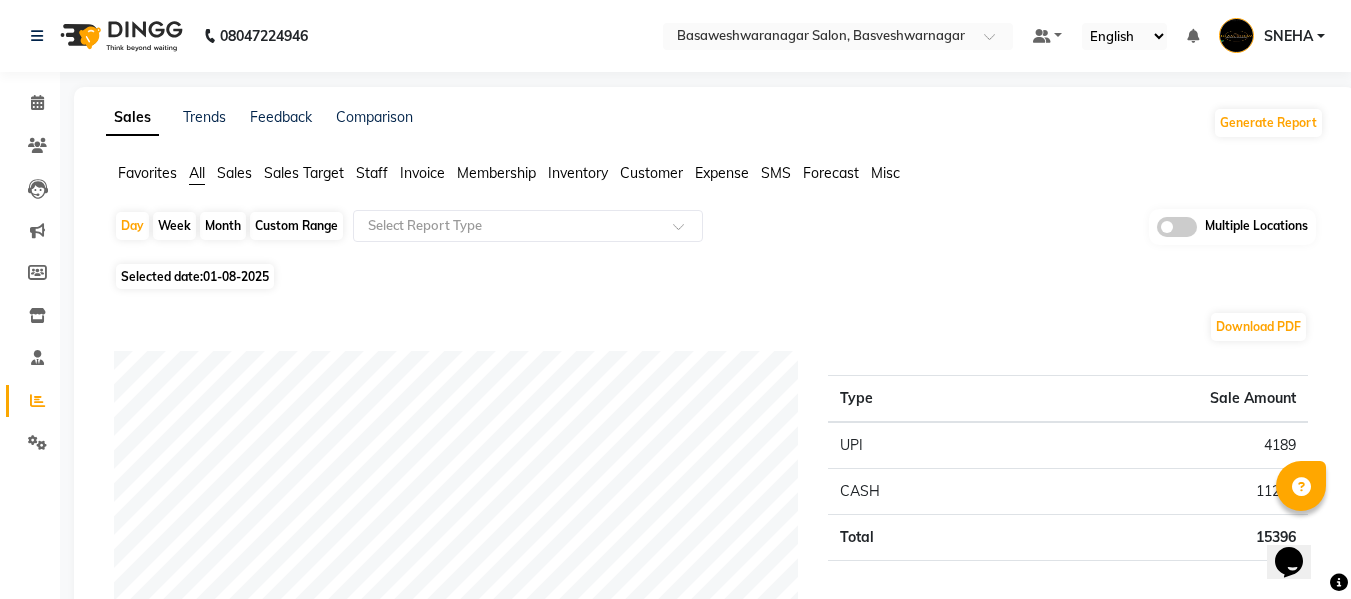 click 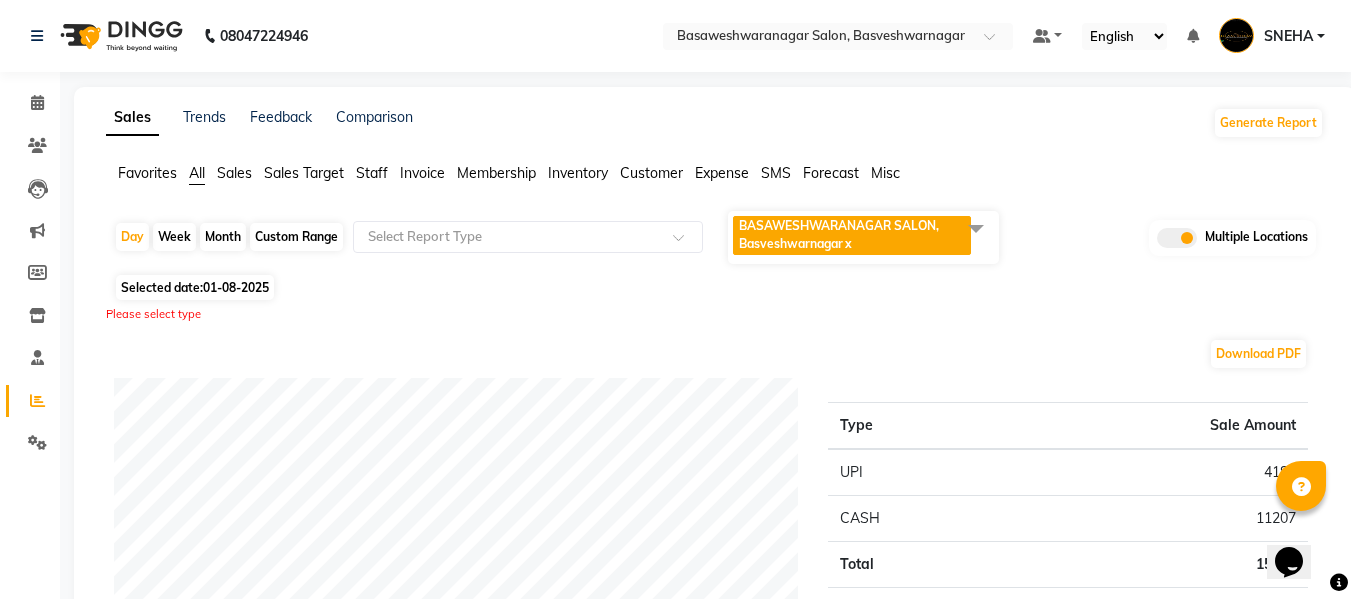 click 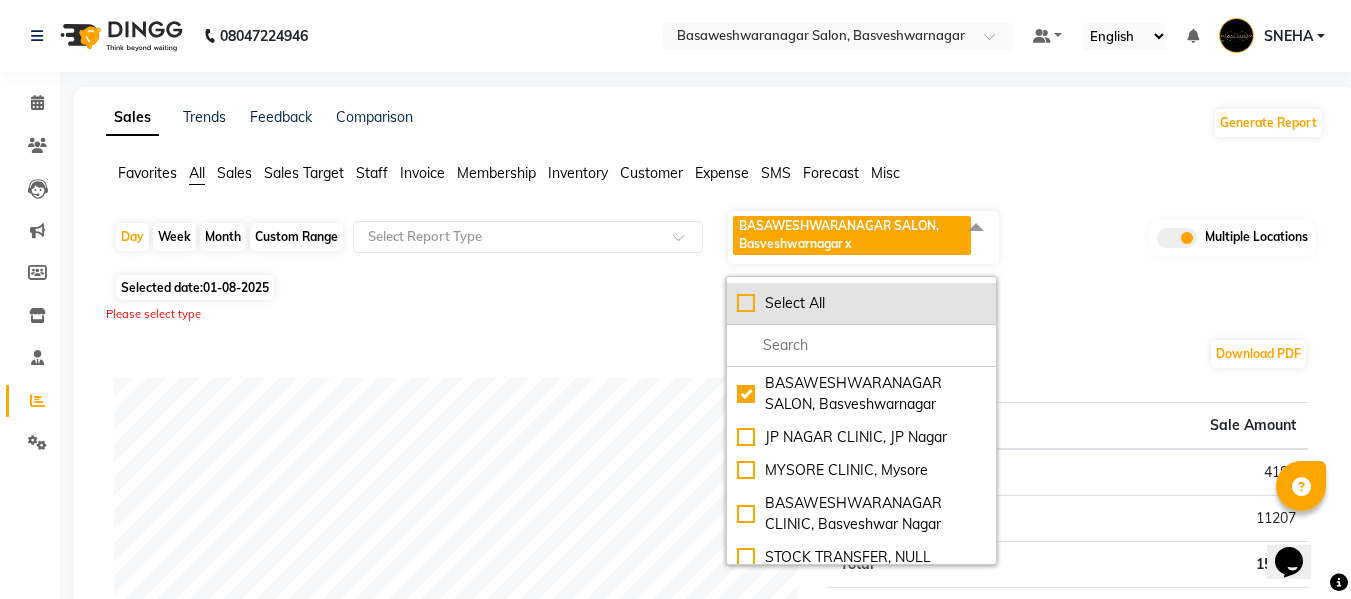 click on "Select All" 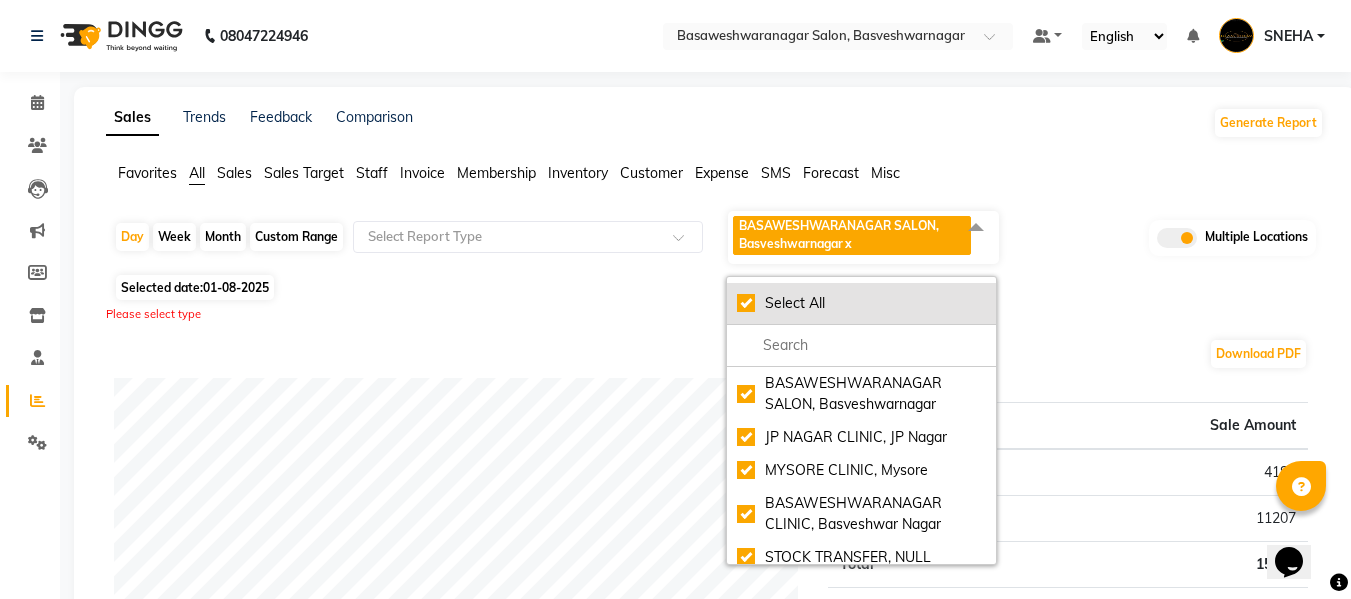 checkbox on "true" 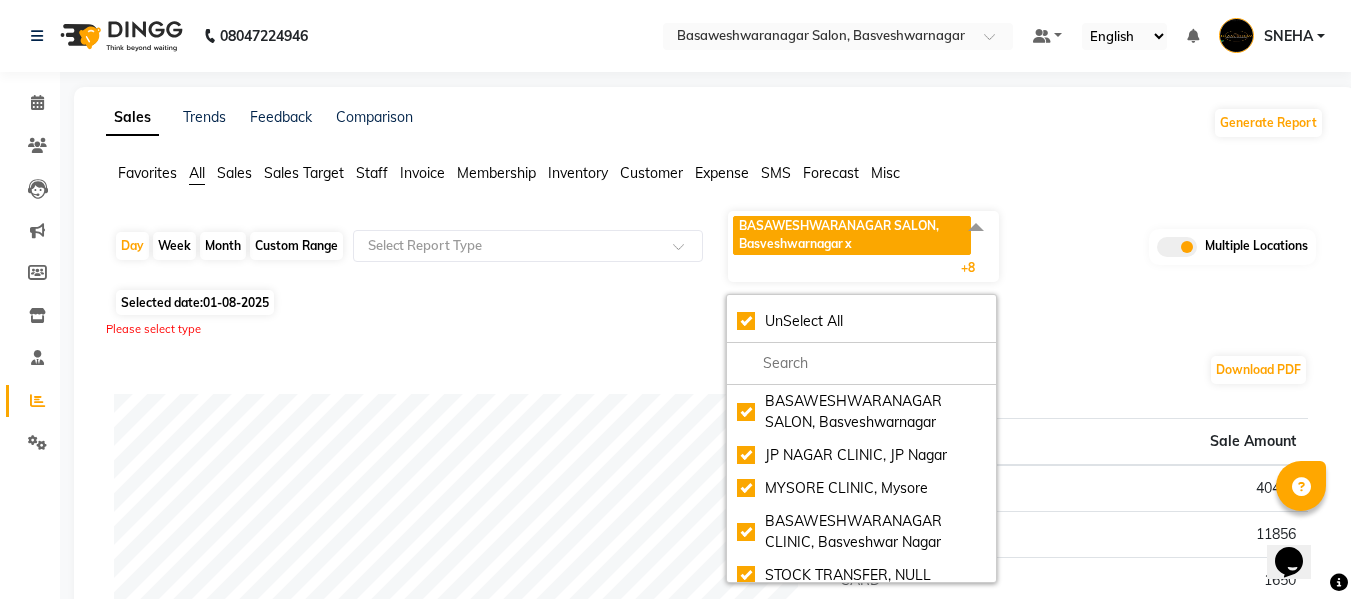 click on "Sales Trends Feedback Comparison Generate Report" 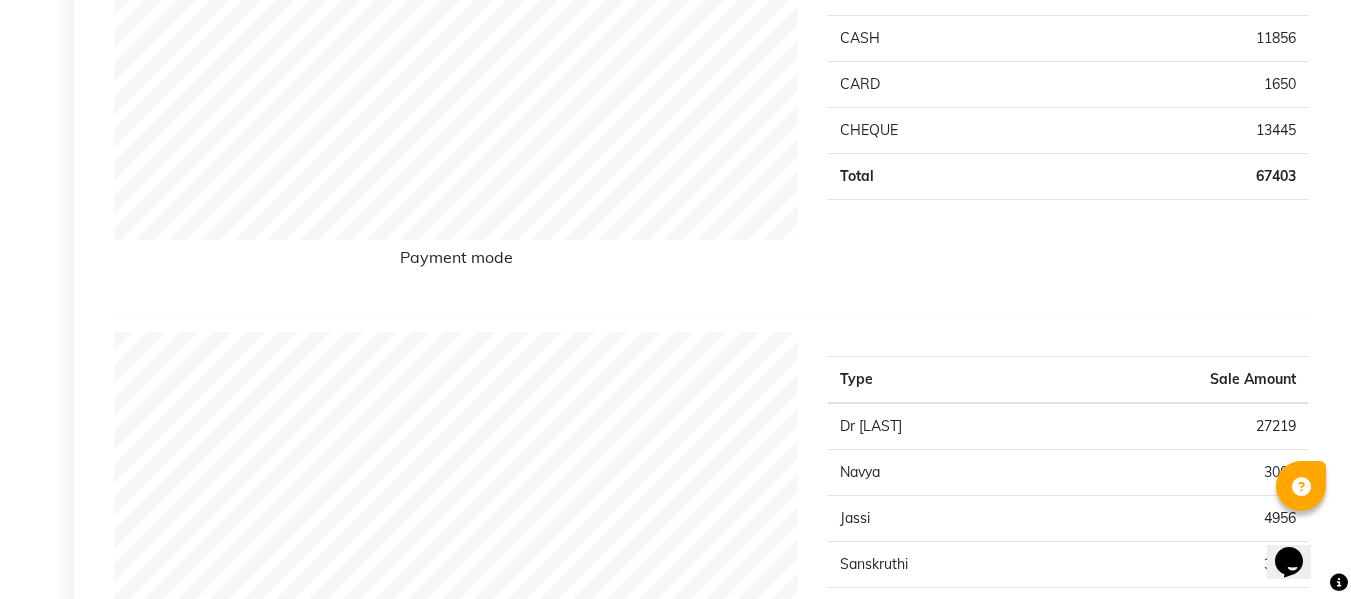 scroll, scrollTop: 0, scrollLeft: 0, axis: both 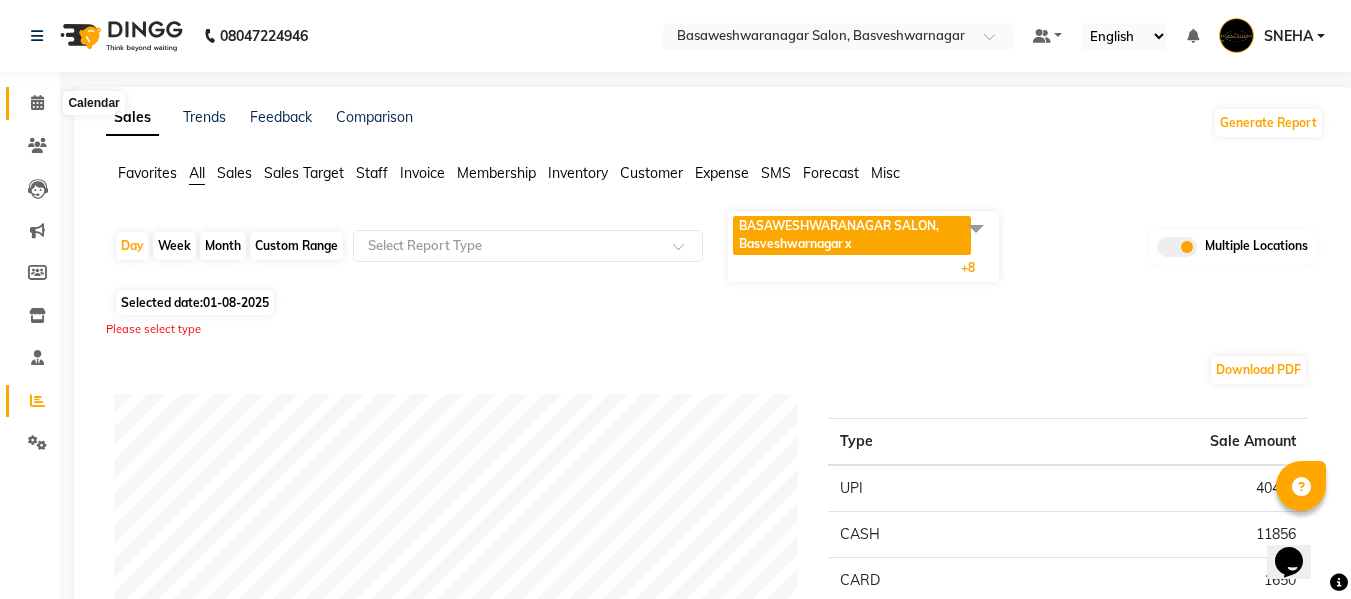 click 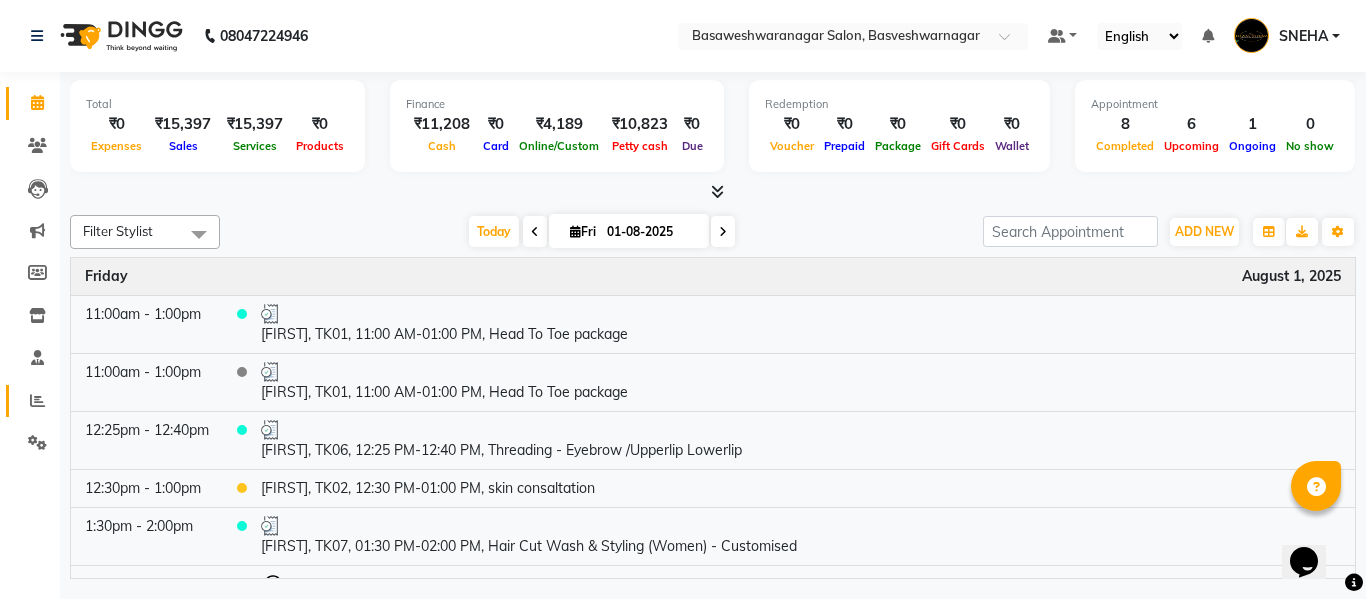 click on "Reports" 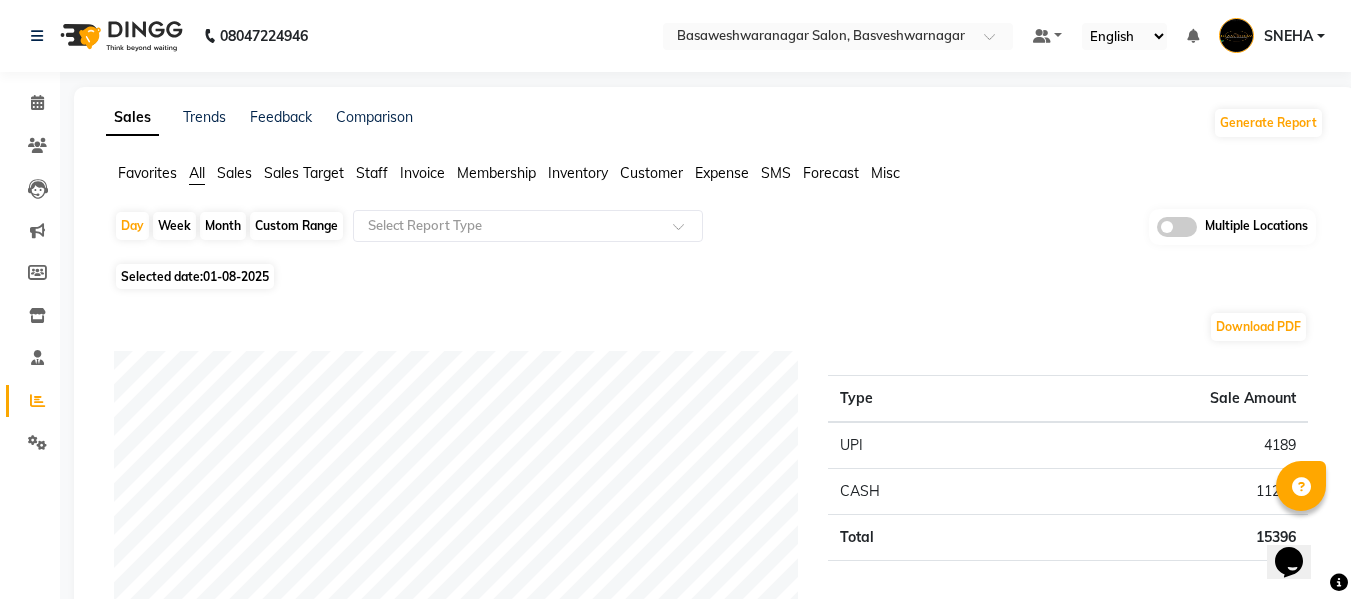 click 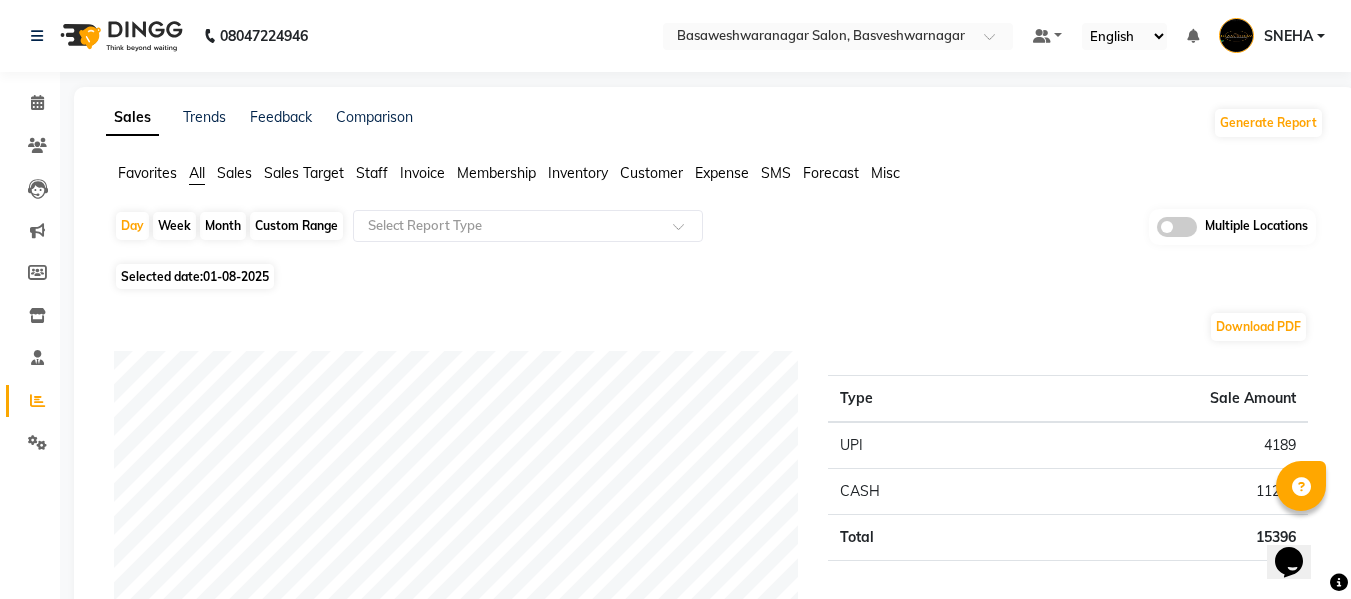 click 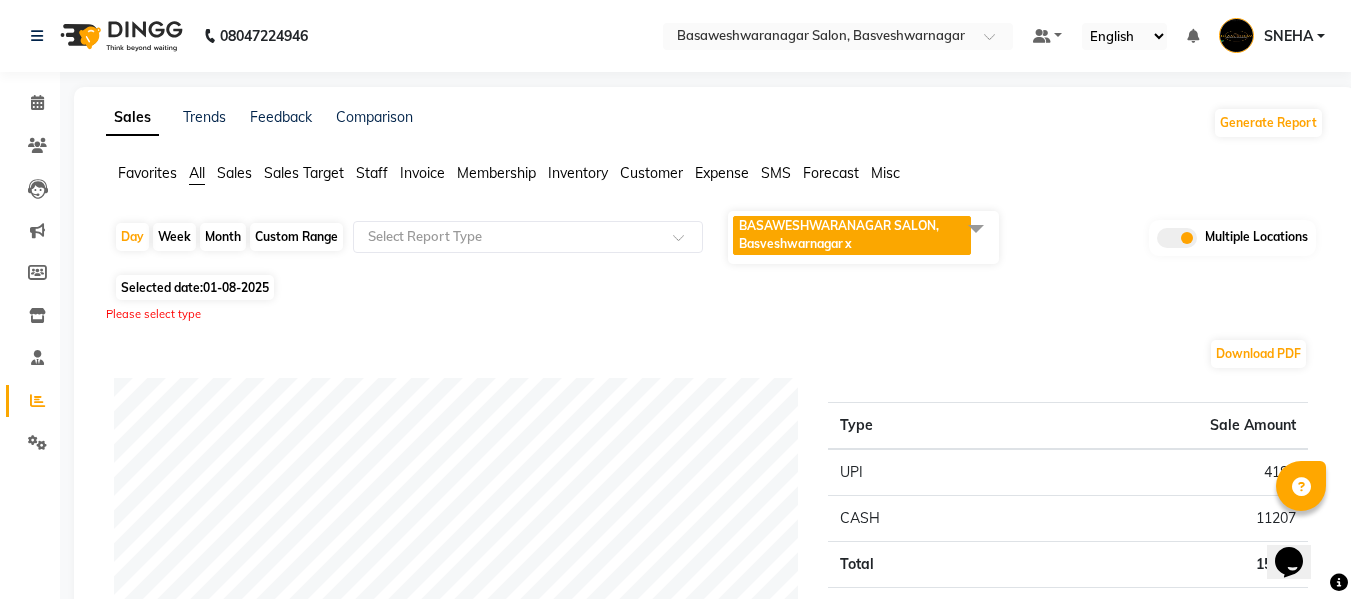 click 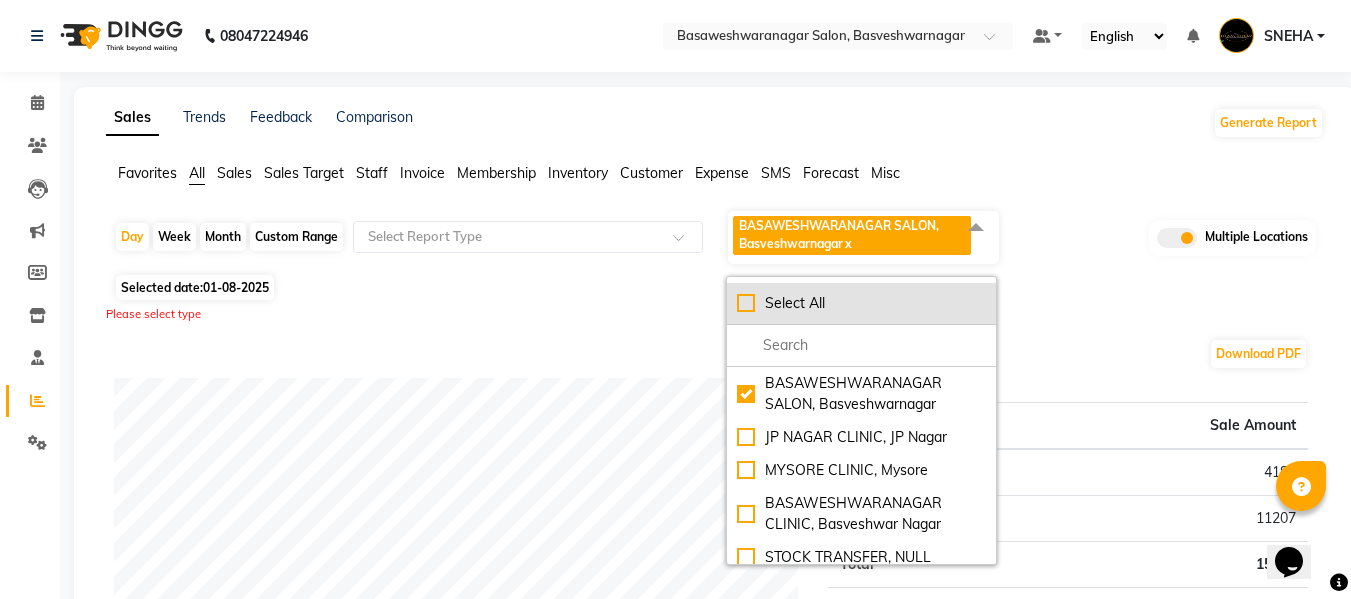 click on "Select All" 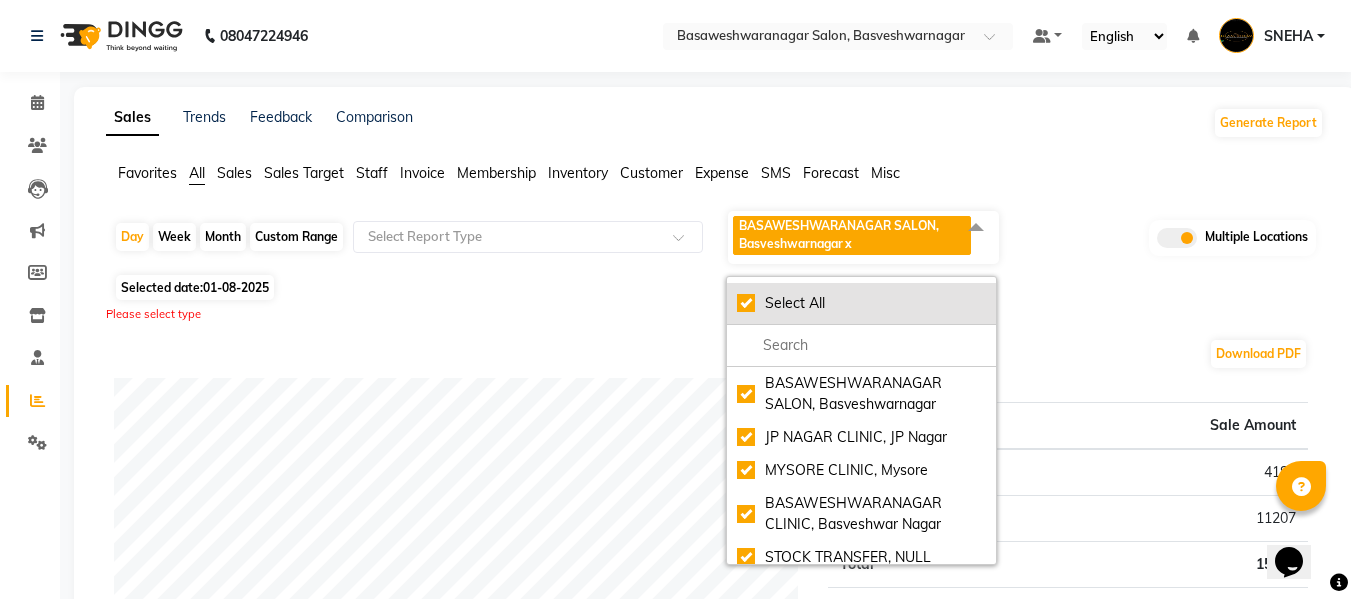 checkbox on "true" 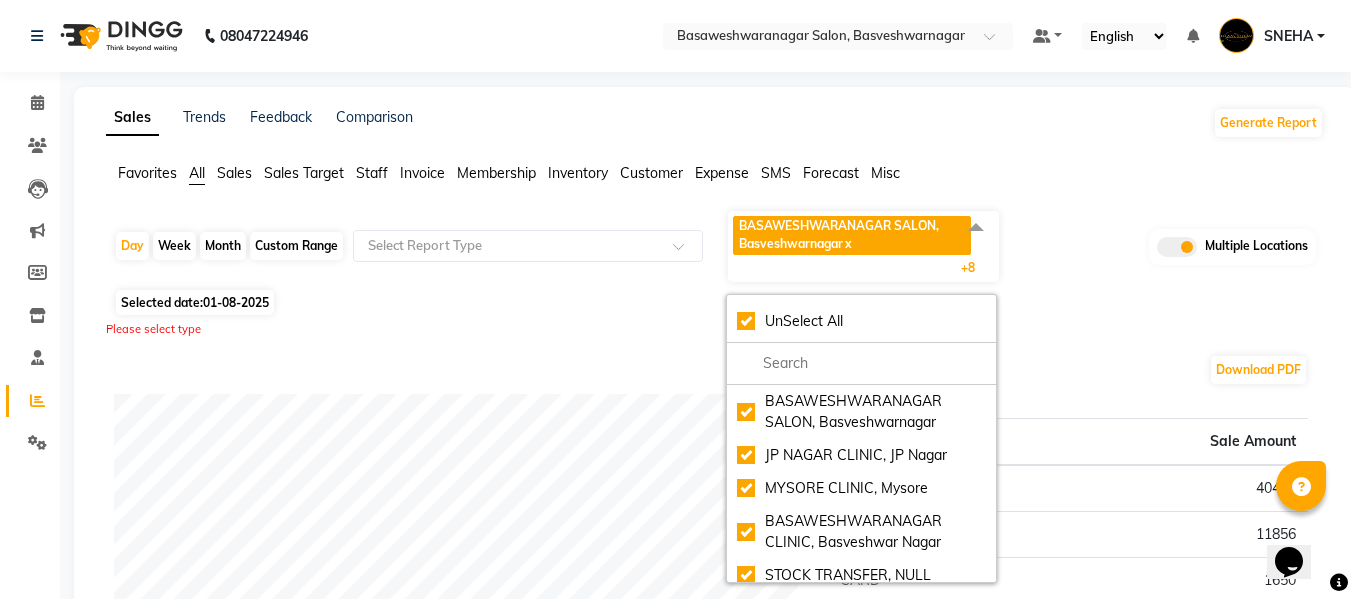 click on "Favorites All Sales Sales Target Staff Invoice Membership Inventory Customer Expense SMS Forecast Misc" 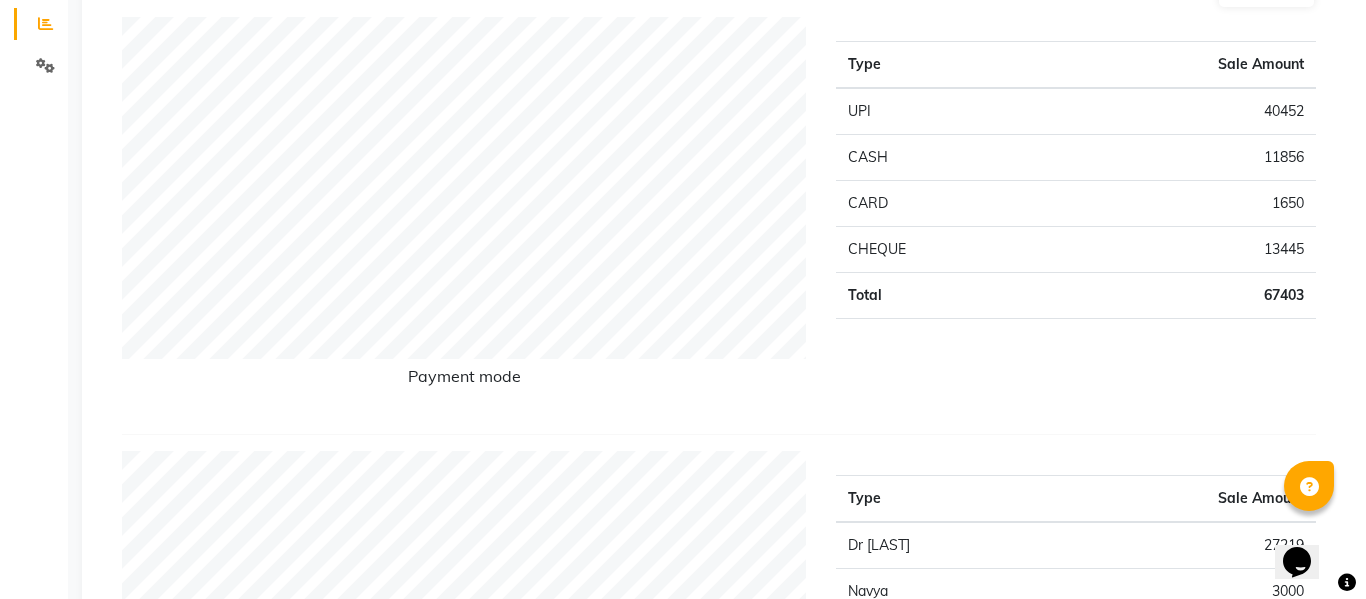 scroll, scrollTop: 0, scrollLeft: 0, axis: both 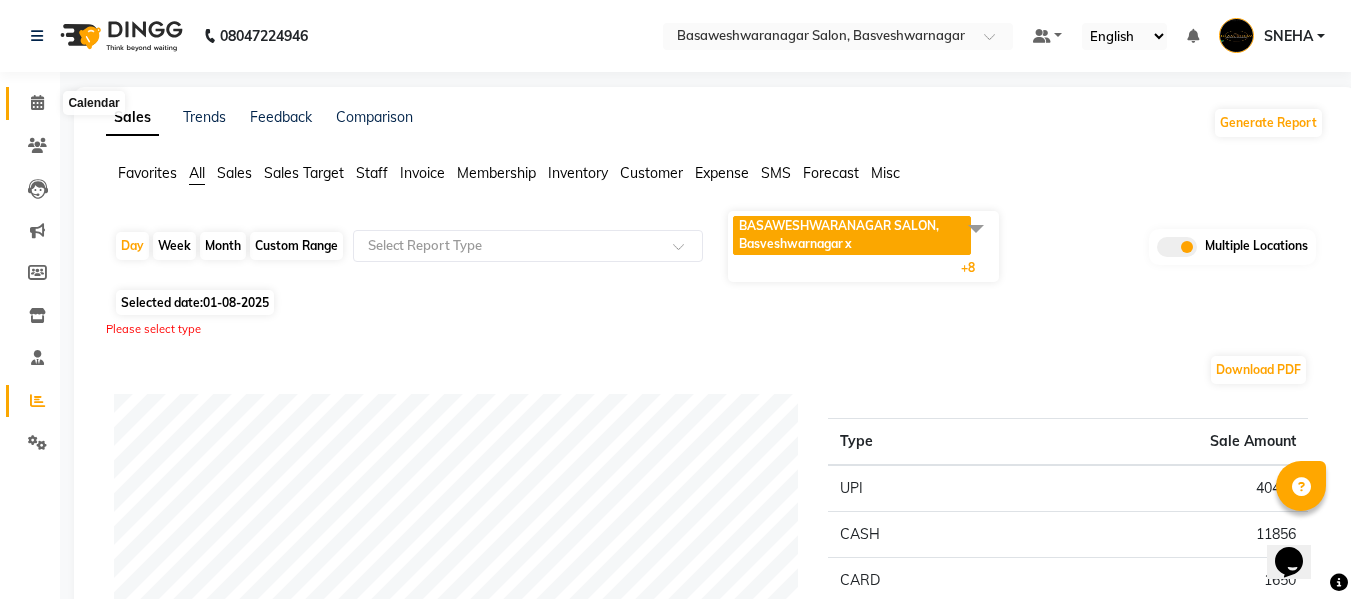 click 